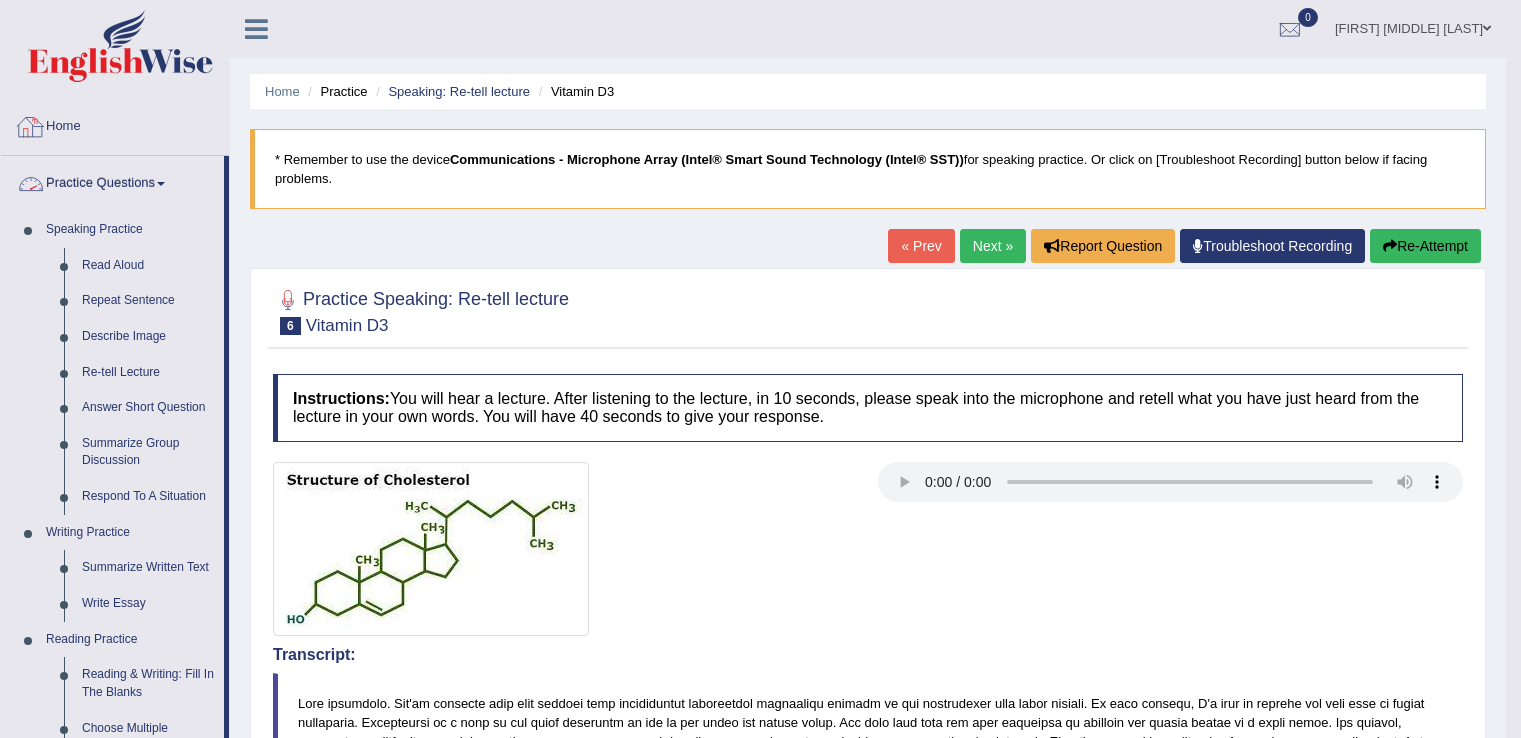scroll, scrollTop: 0, scrollLeft: 0, axis: both 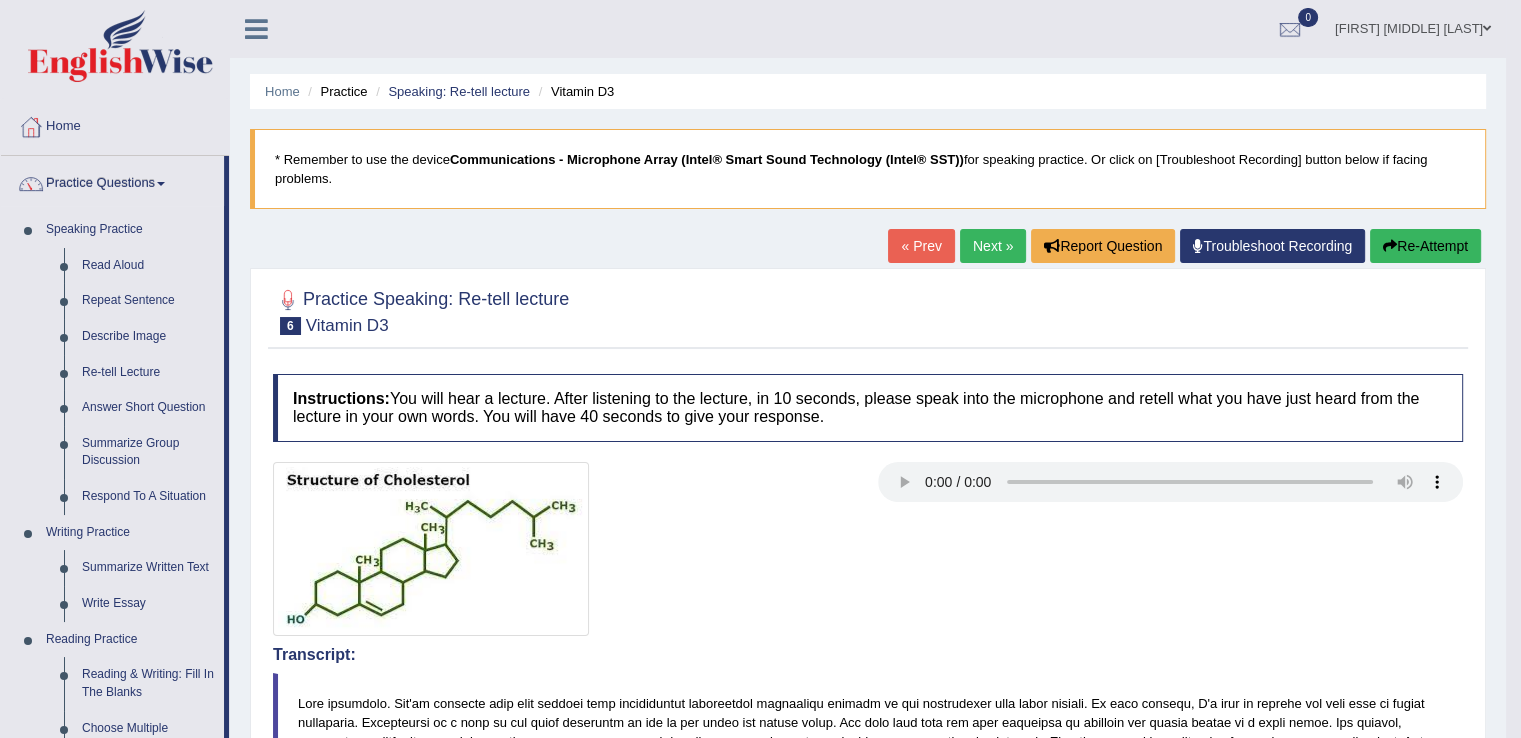 click on "« Prev" at bounding box center [921, 246] 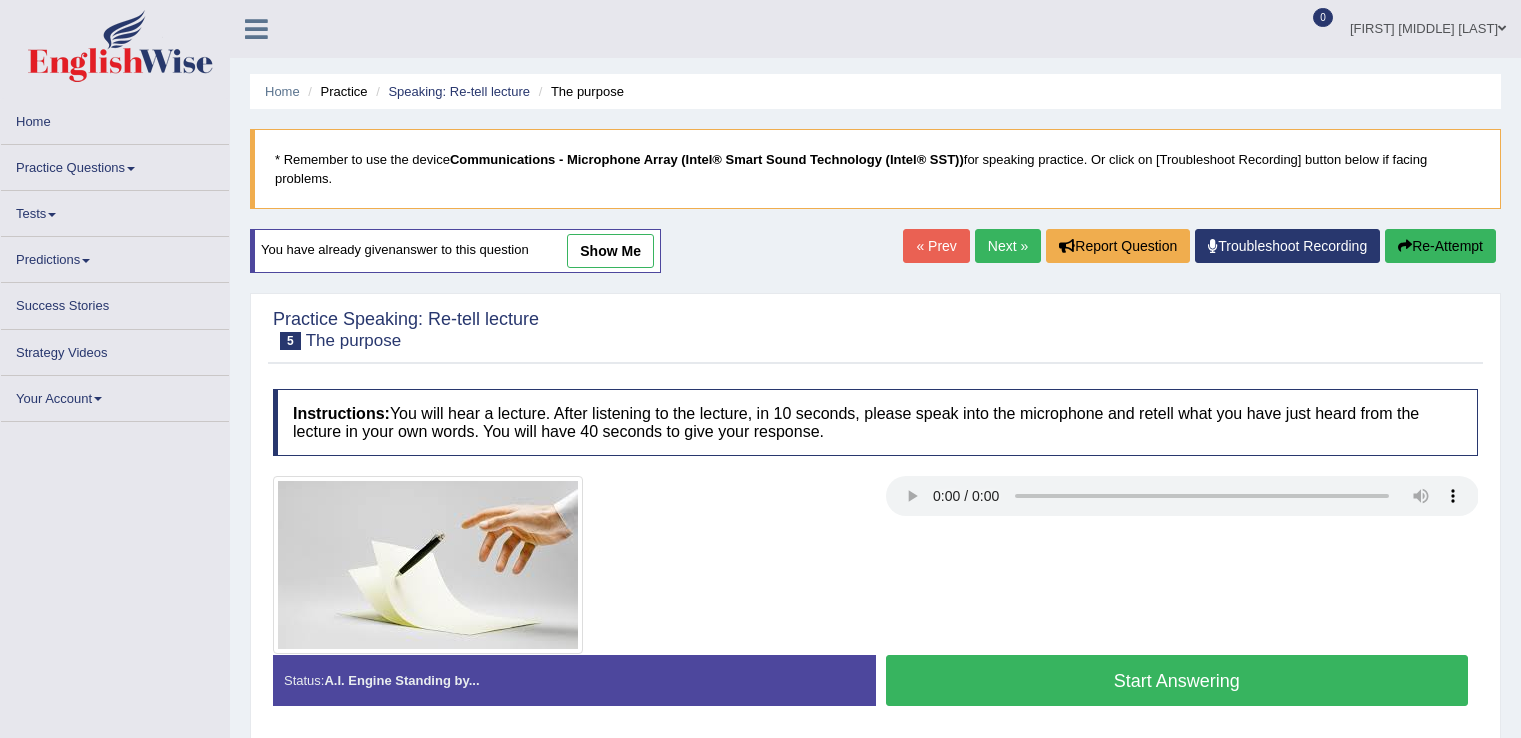 scroll, scrollTop: 0, scrollLeft: 0, axis: both 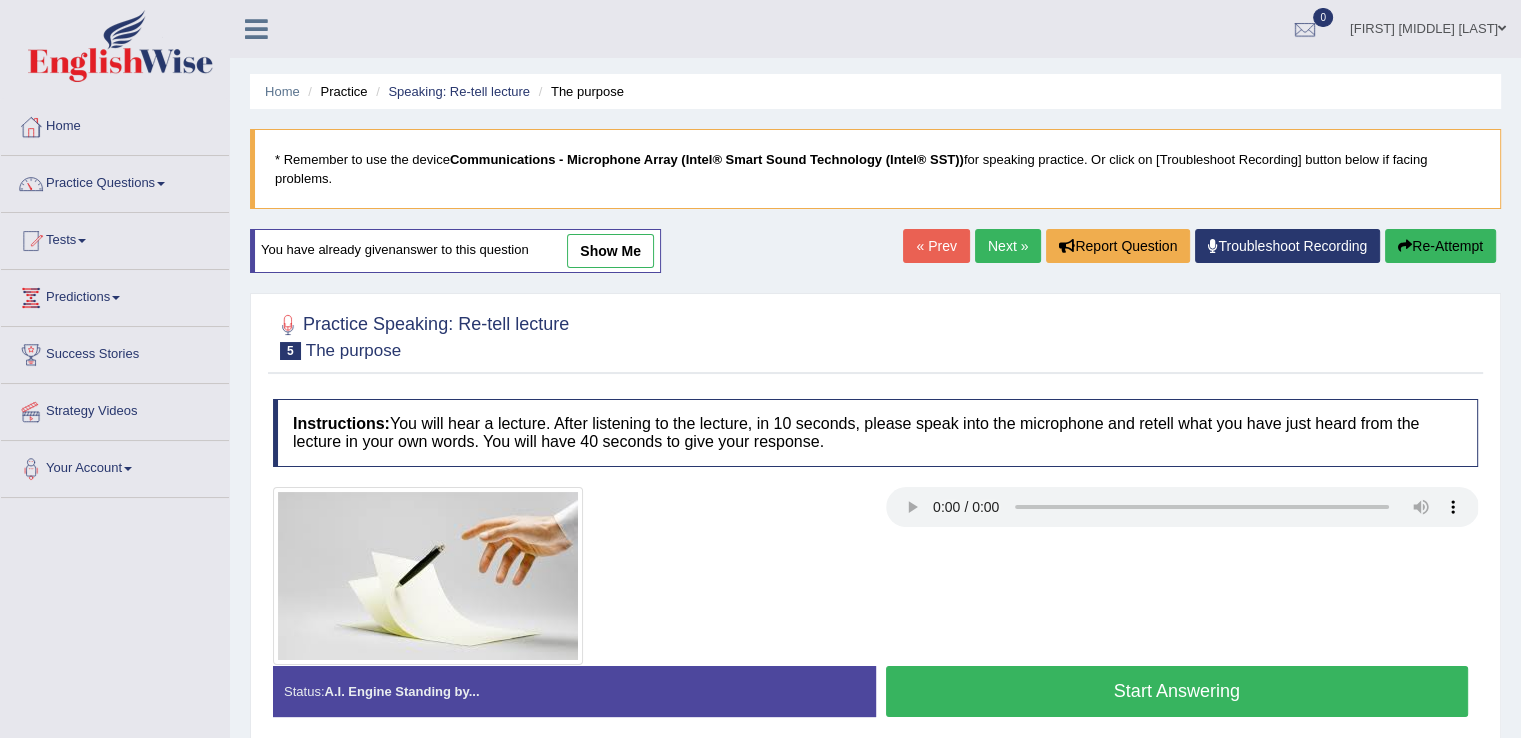 click on "show me" at bounding box center (610, 251) 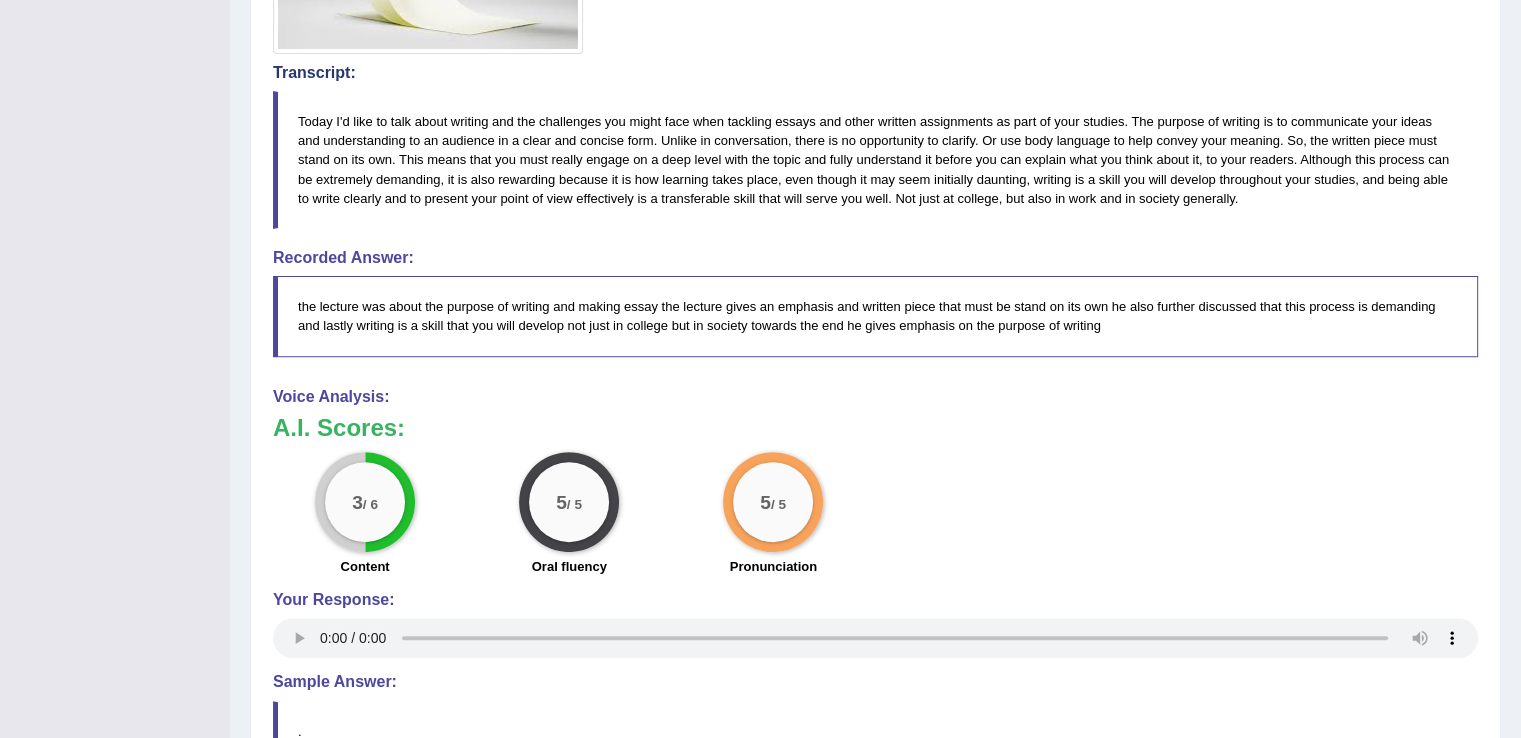 scroll, scrollTop: 595, scrollLeft: 0, axis: vertical 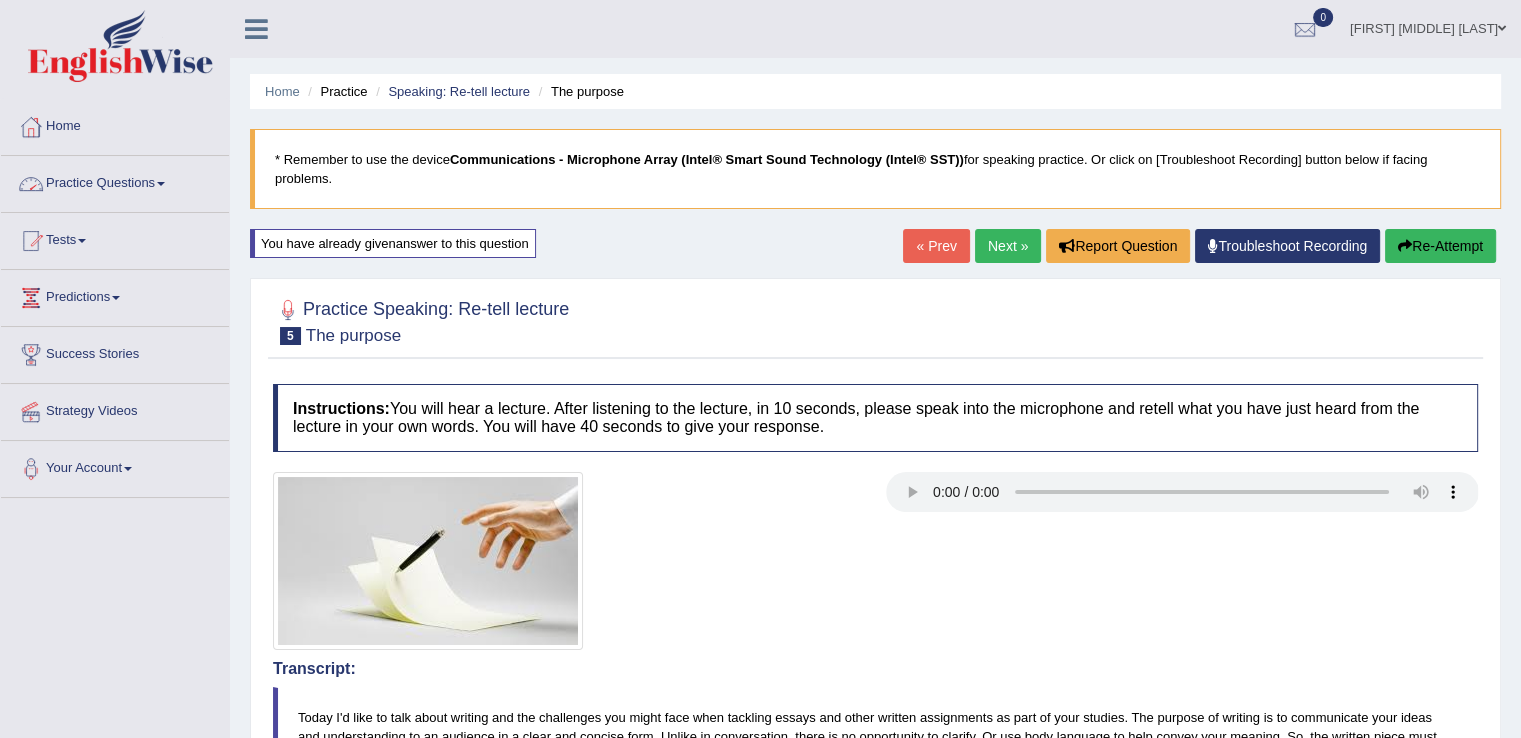 click on "Practice Questions" at bounding box center (115, 181) 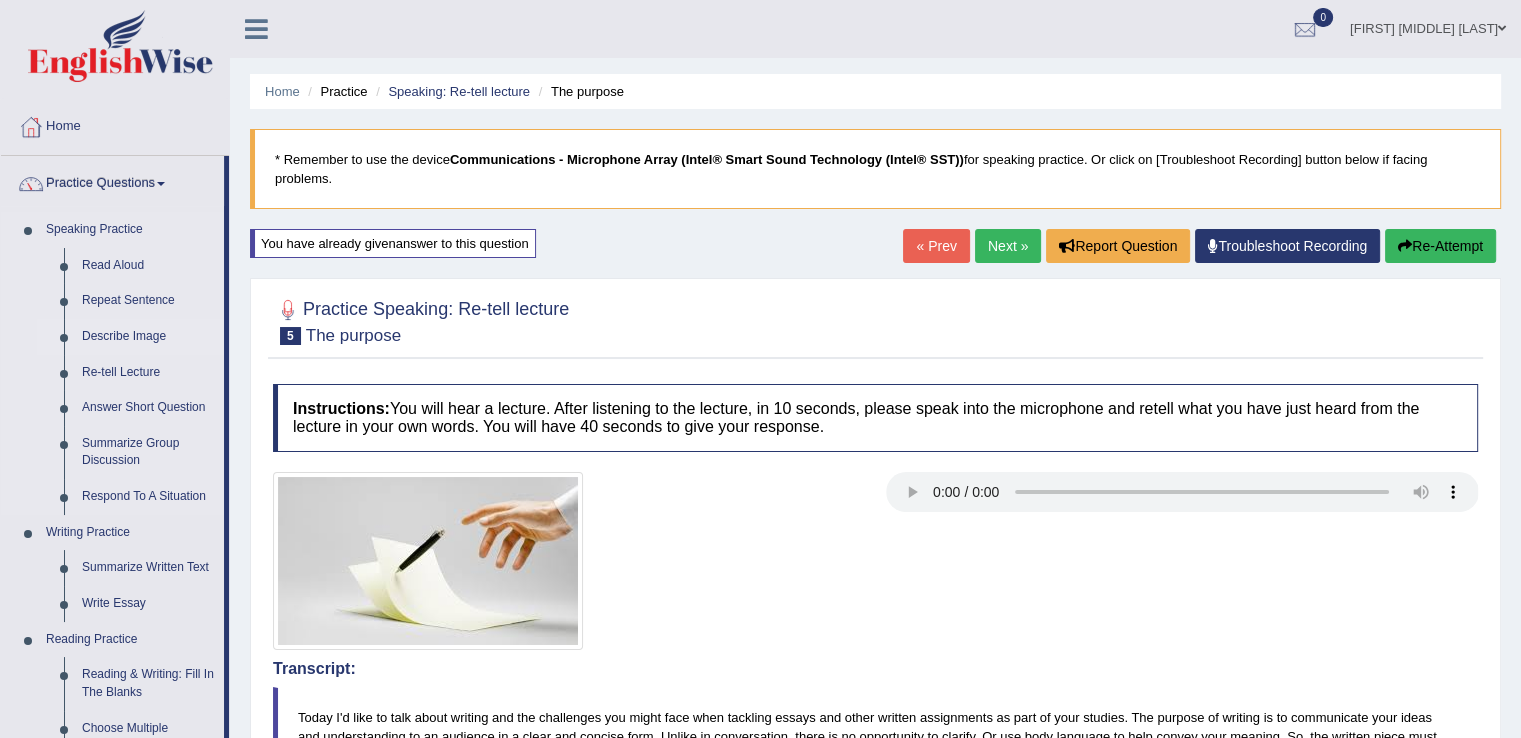 click on "Describe Image" at bounding box center [148, 337] 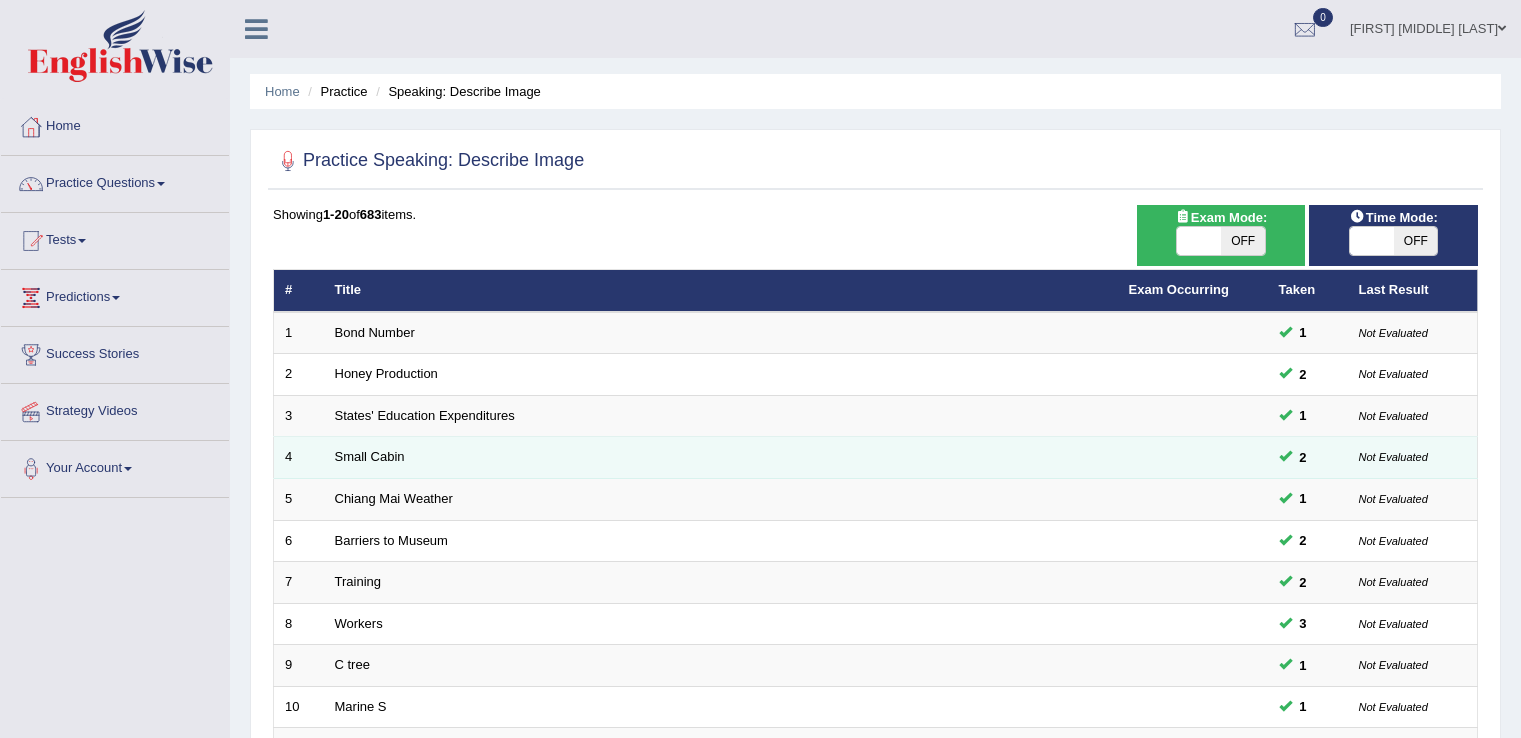 scroll, scrollTop: 0, scrollLeft: 0, axis: both 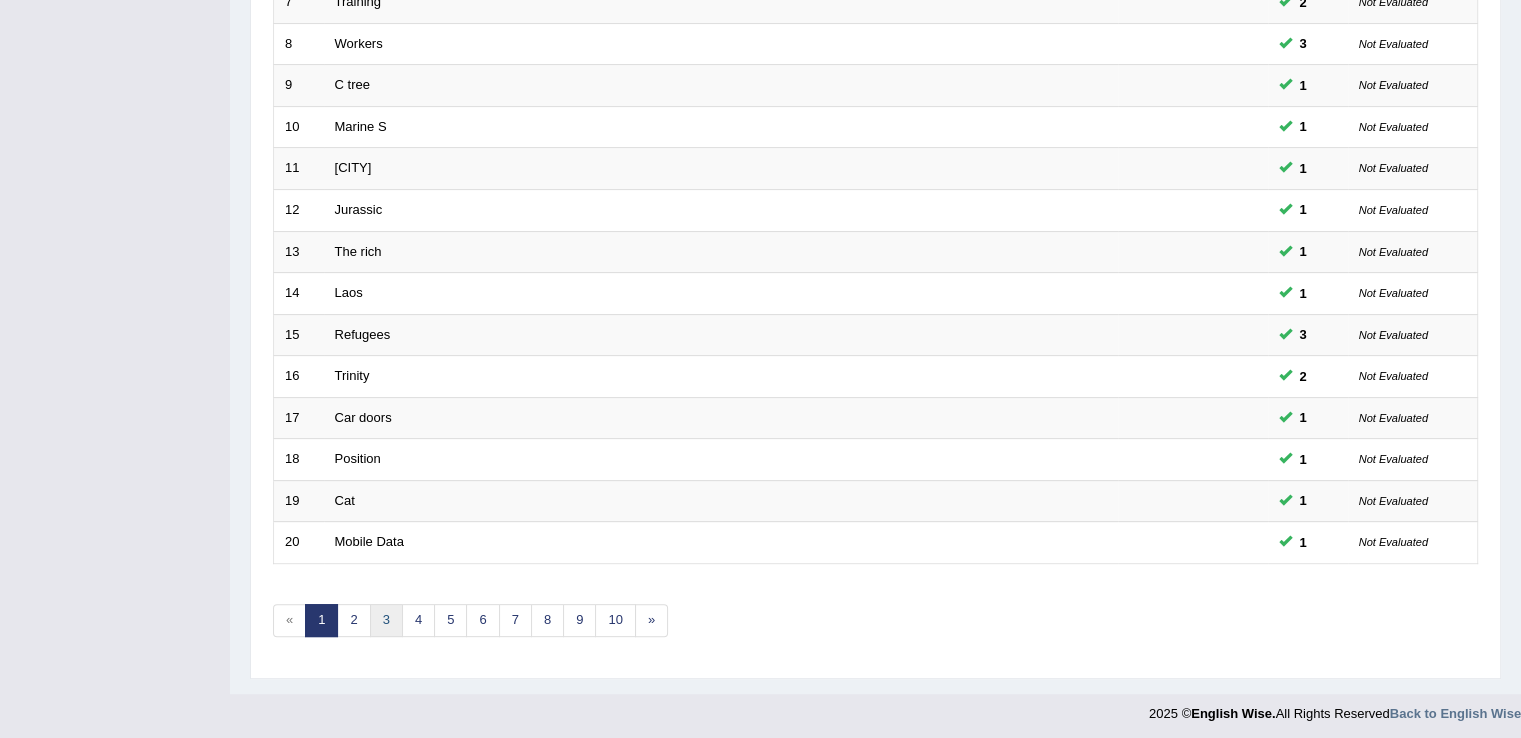 click on "3" at bounding box center (386, 620) 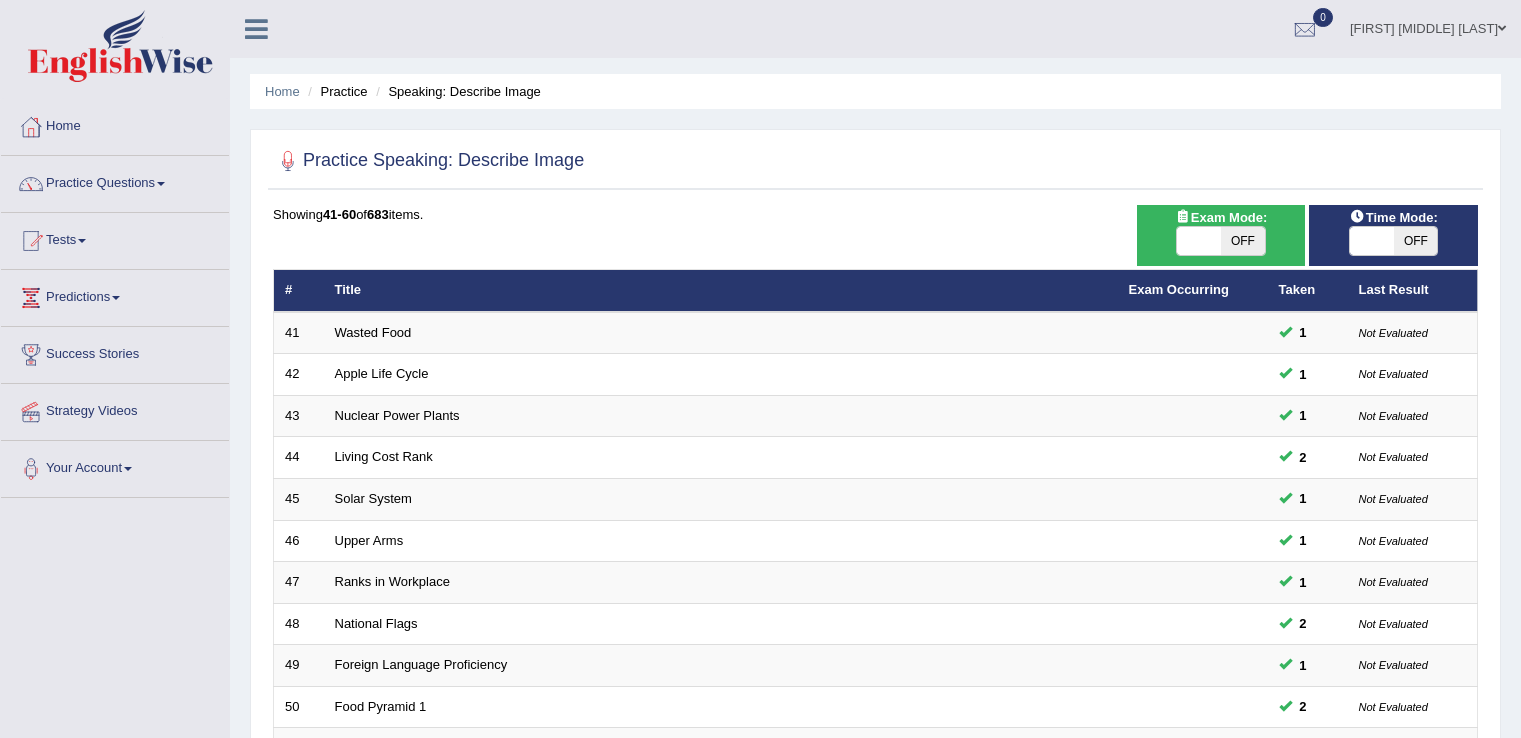 scroll, scrollTop: 0, scrollLeft: 0, axis: both 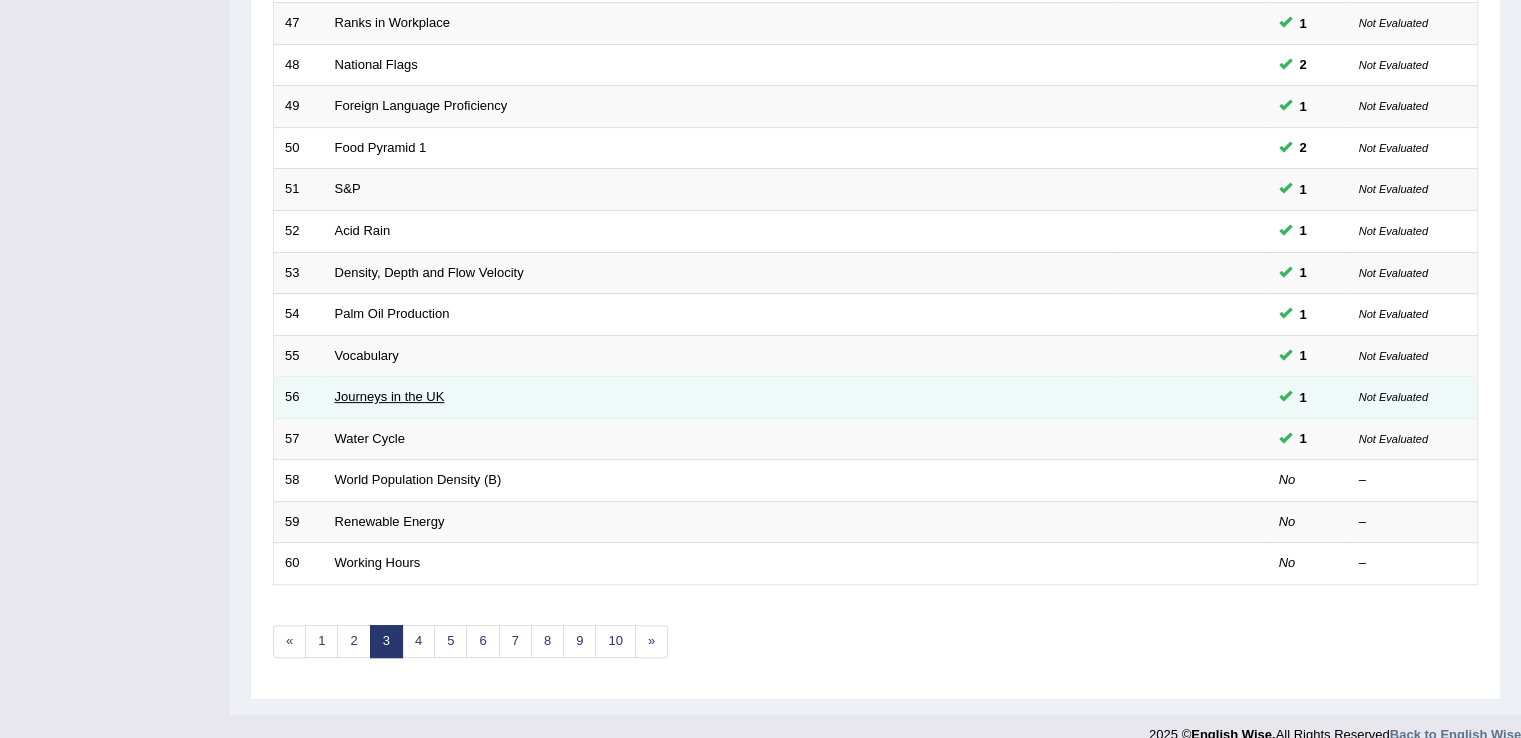 click on "Journeys in the UK" at bounding box center [390, 396] 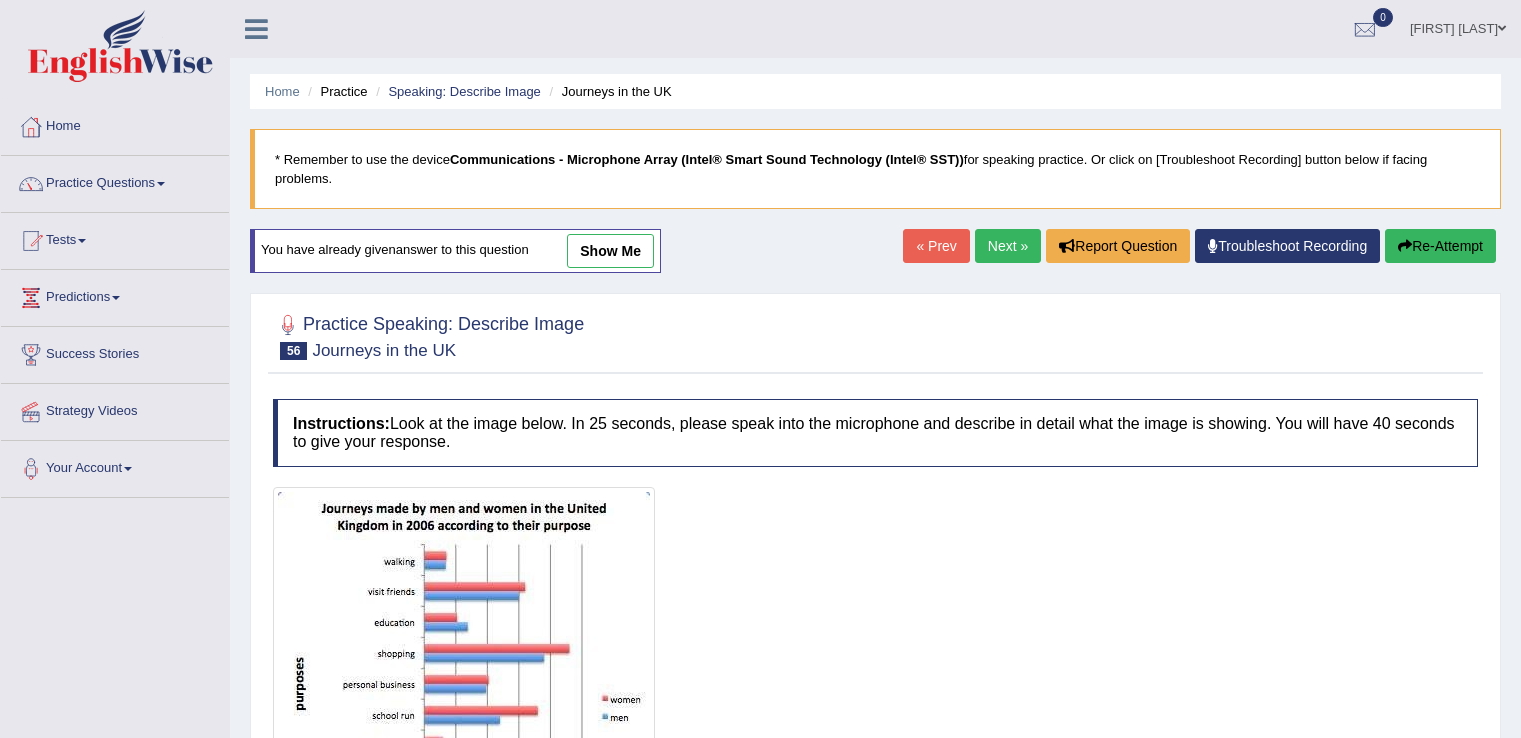 scroll, scrollTop: 312, scrollLeft: 0, axis: vertical 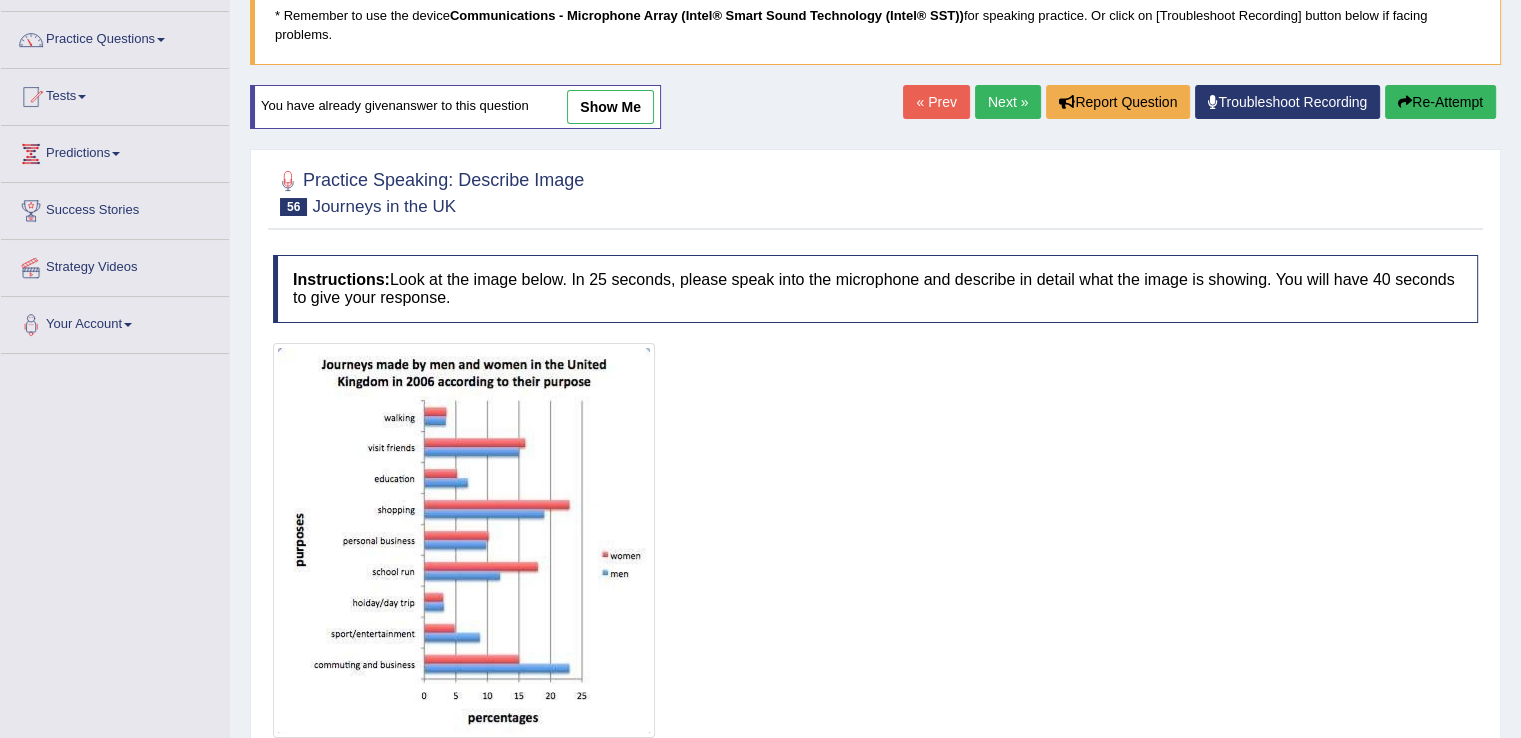 click on "show me" at bounding box center (610, 107) 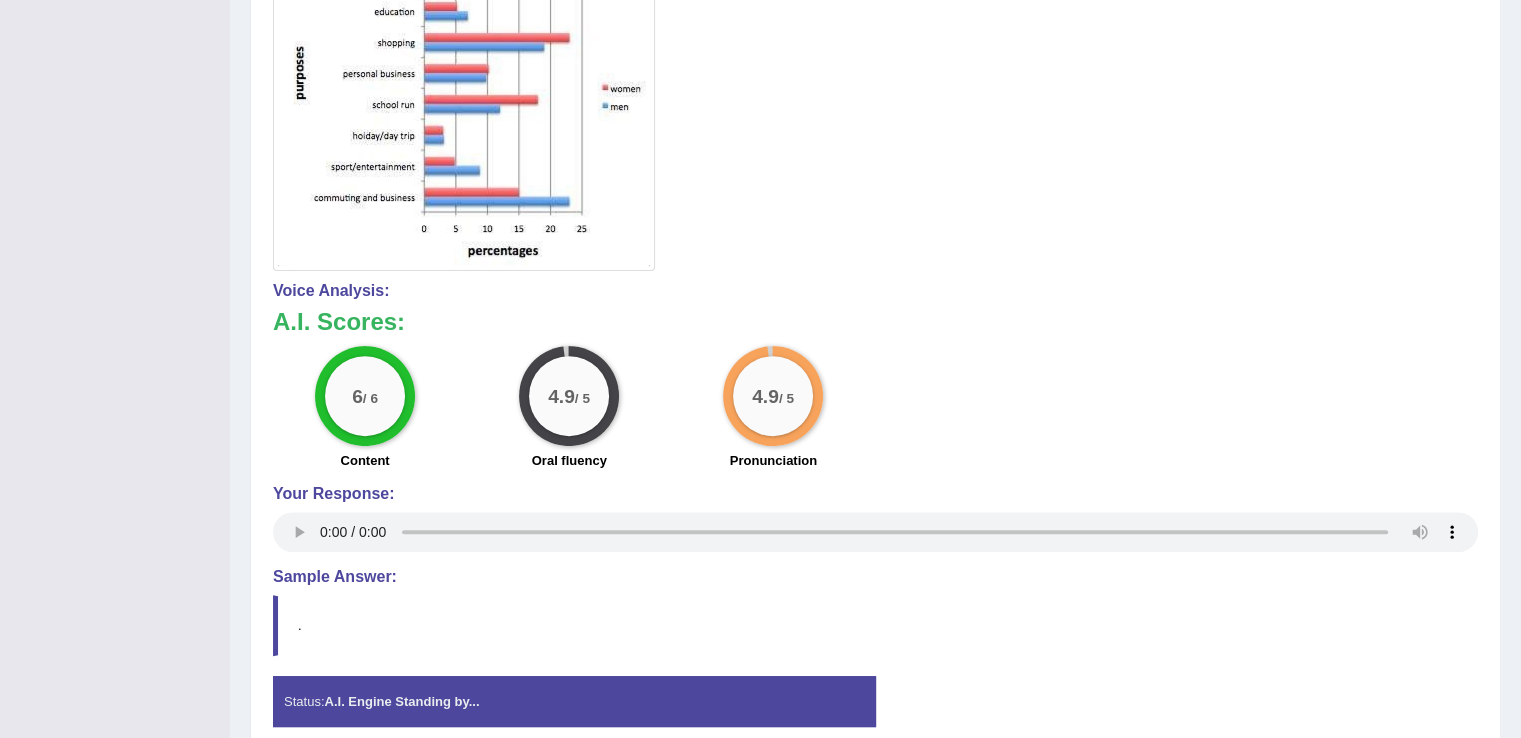 scroll, scrollTop: 597, scrollLeft: 0, axis: vertical 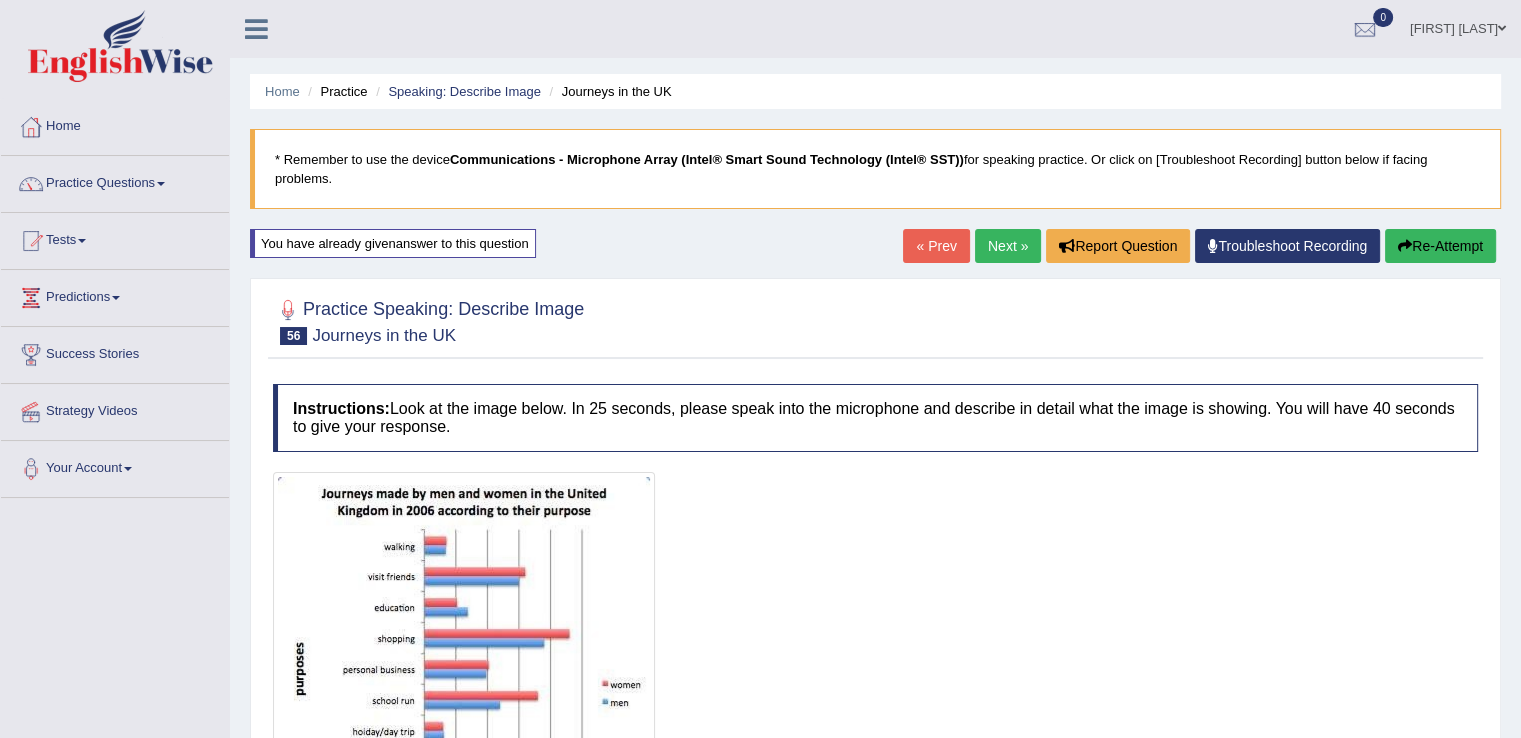 click on "« Prev" at bounding box center [936, 246] 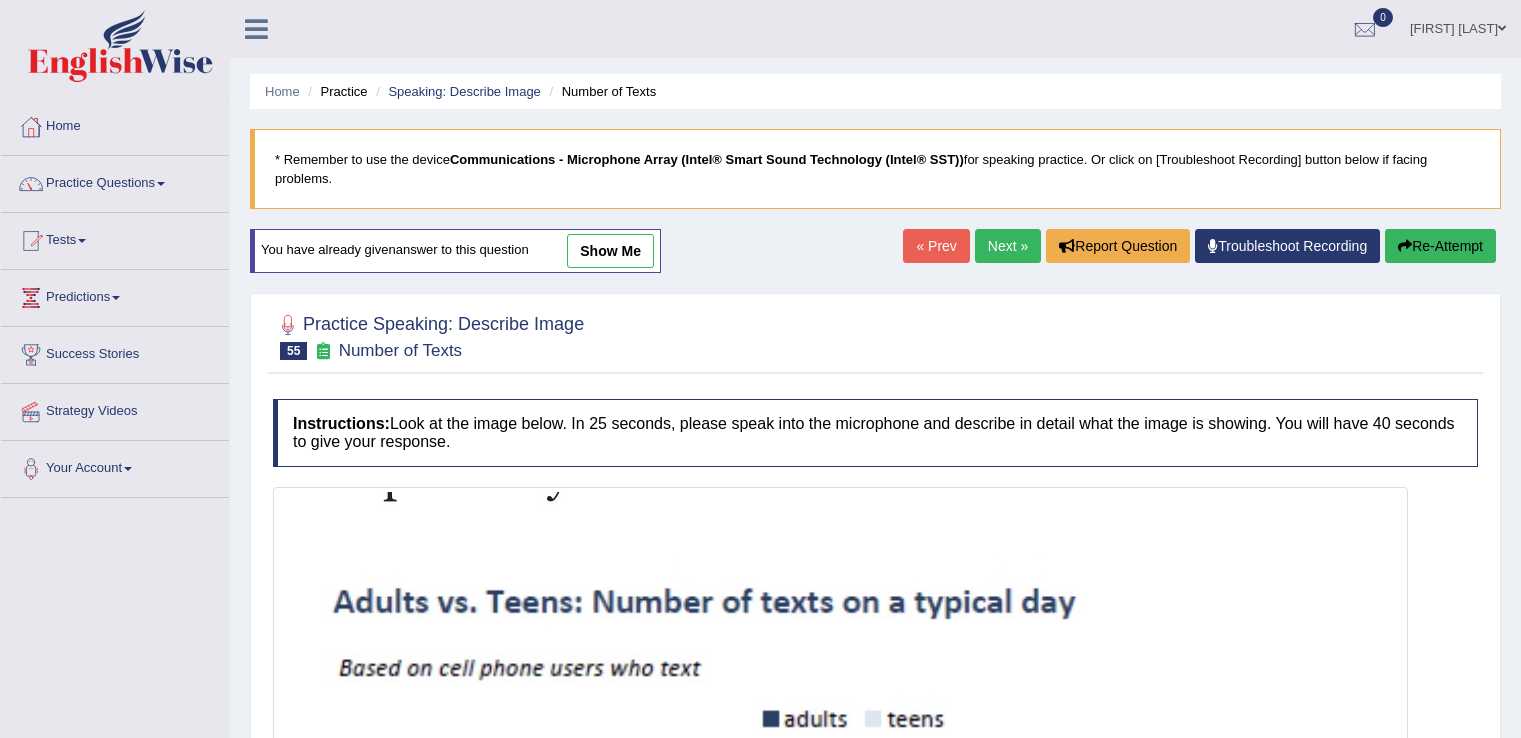 scroll, scrollTop: 0, scrollLeft: 0, axis: both 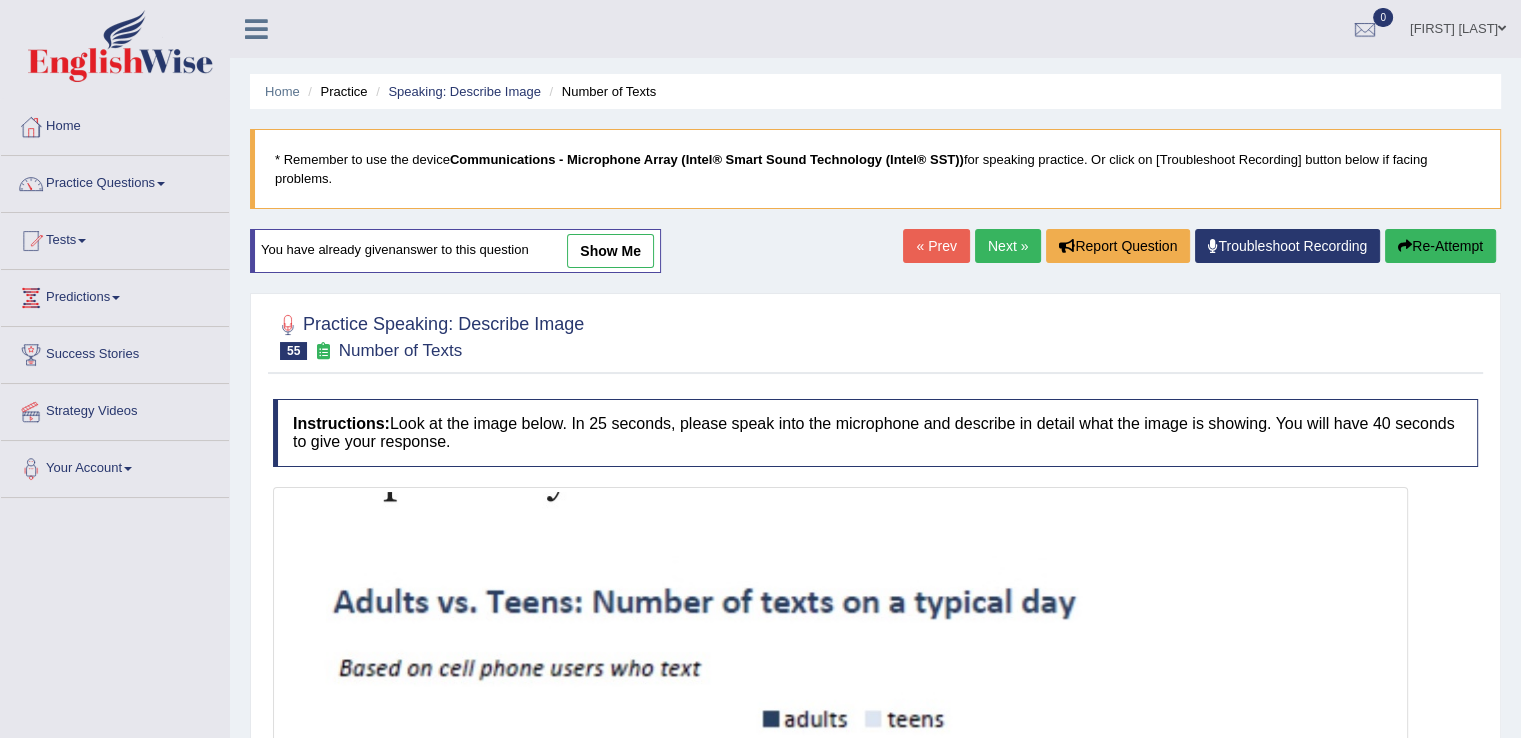 click on "show me" at bounding box center [610, 251] 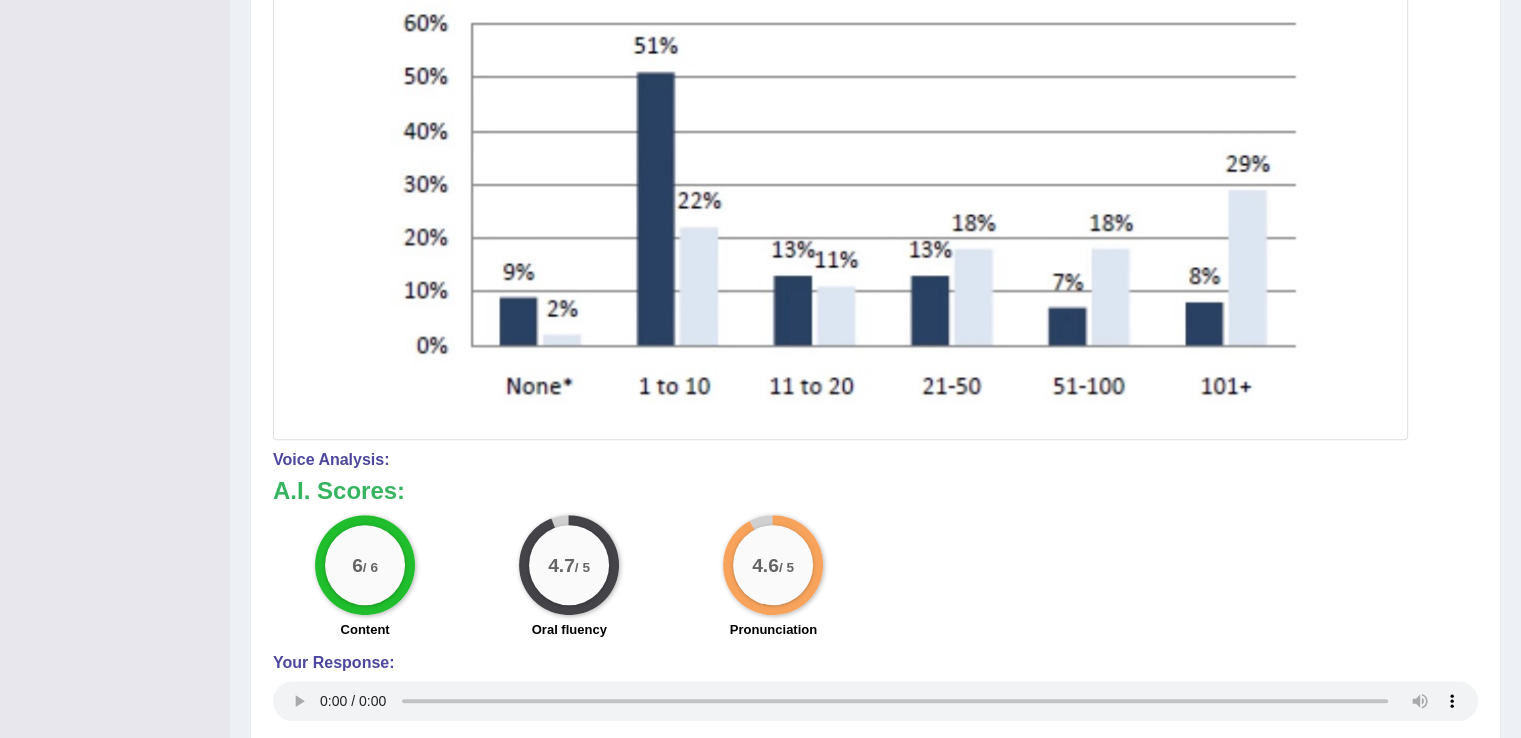 scroll, scrollTop: 955, scrollLeft: 0, axis: vertical 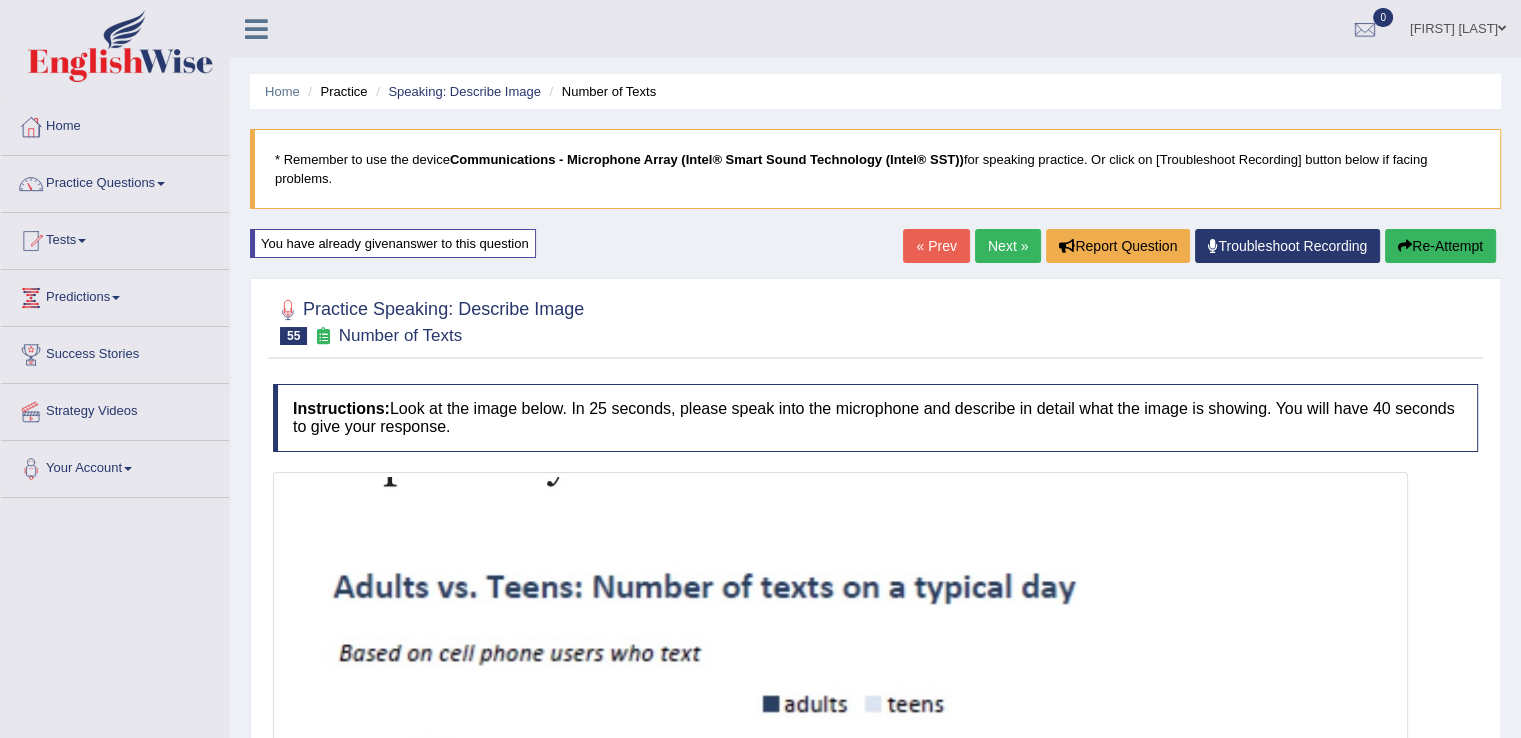 click on "« Prev" at bounding box center [936, 246] 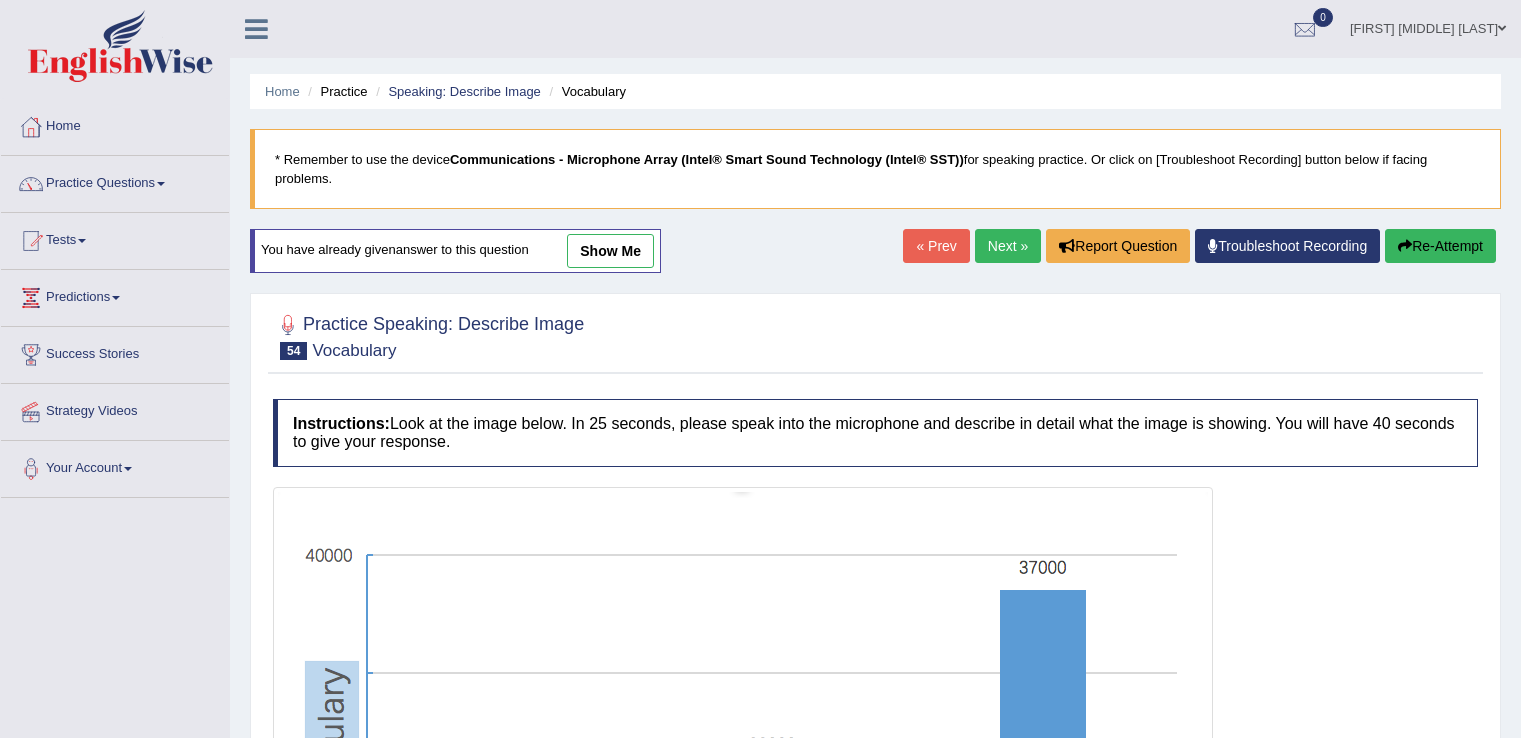 scroll, scrollTop: 0, scrollLeft: 0, axis: both 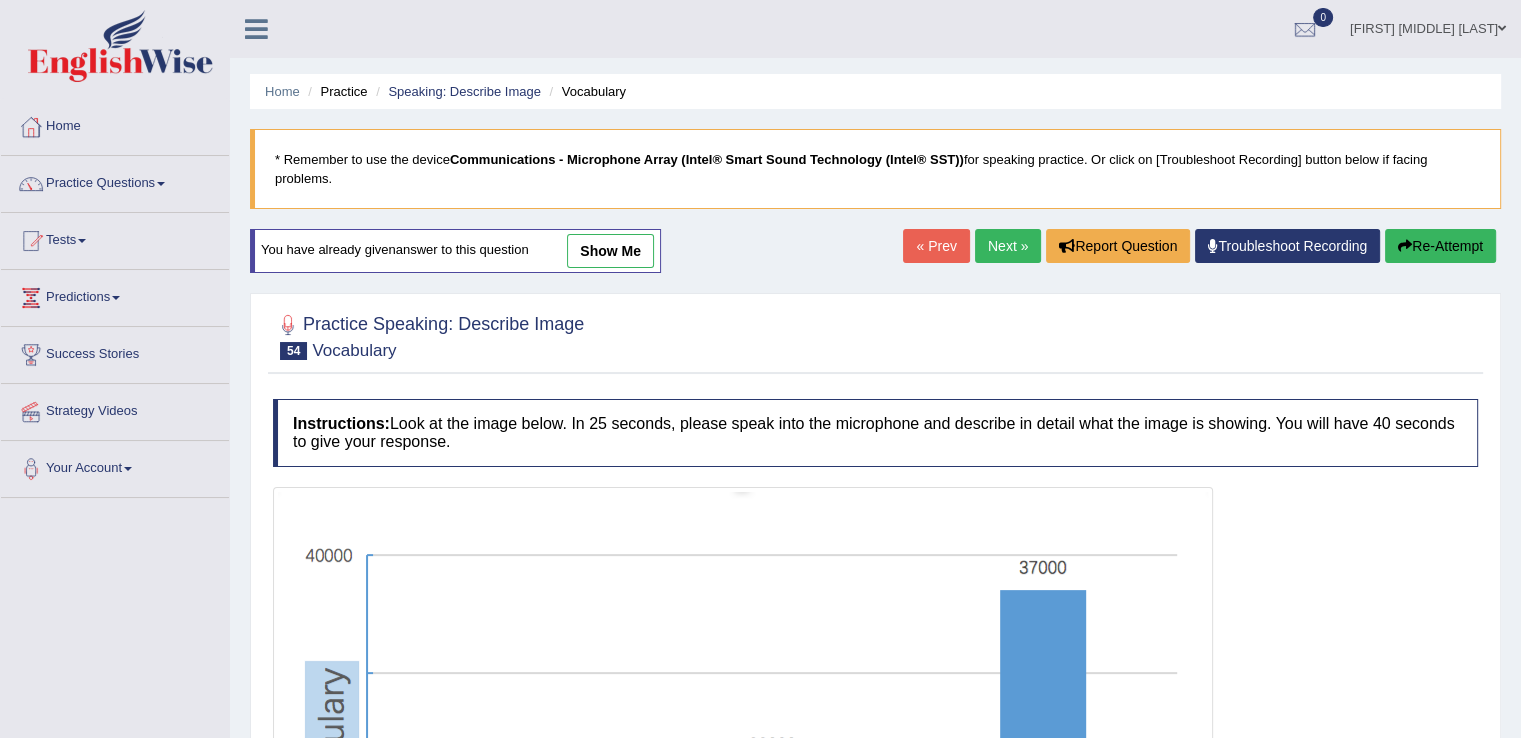click on "show me" at bounding box center (610, 251) 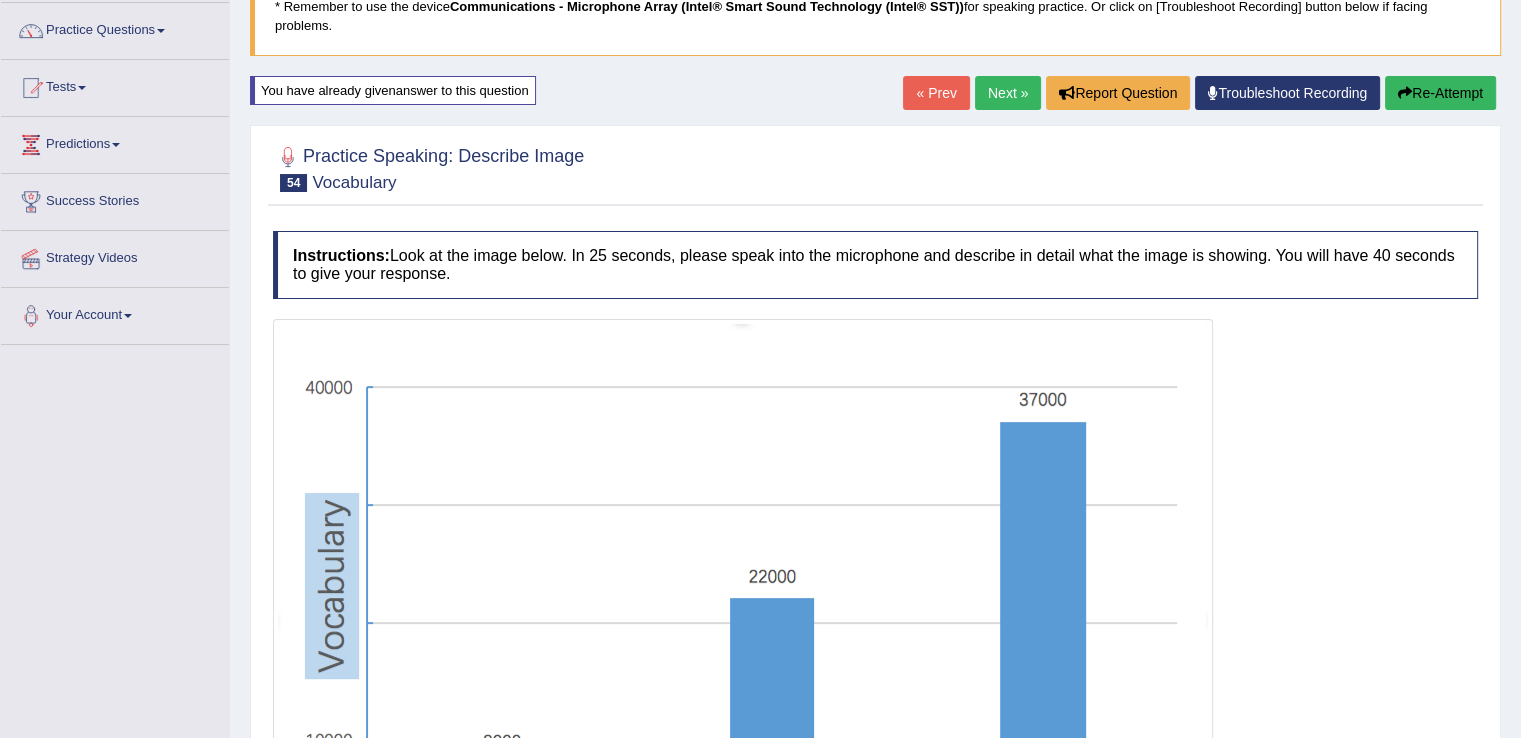 scroll, scrollTop: 0, scrollLeft: 0, axis: both 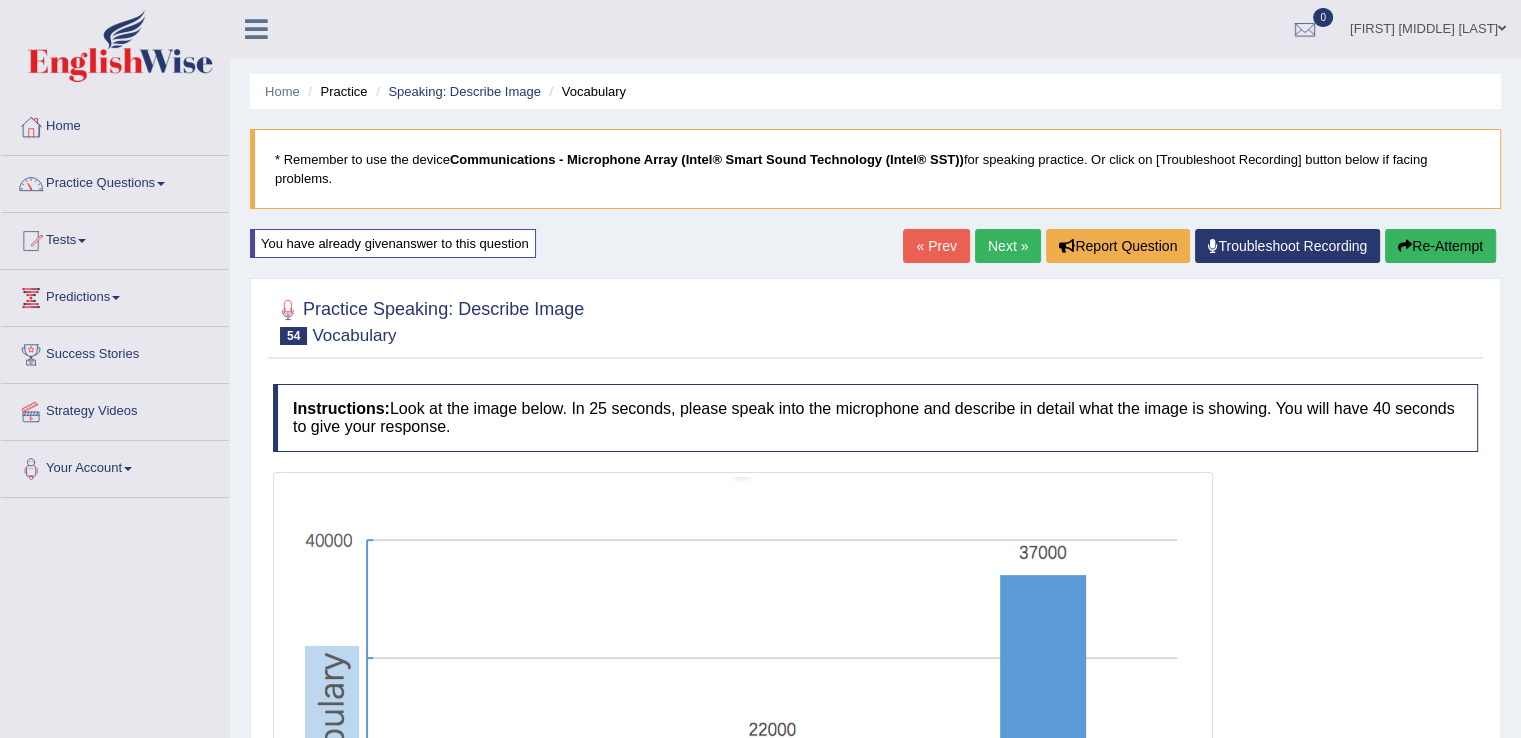 click on "« Prev" at bounding box center [936, 246] 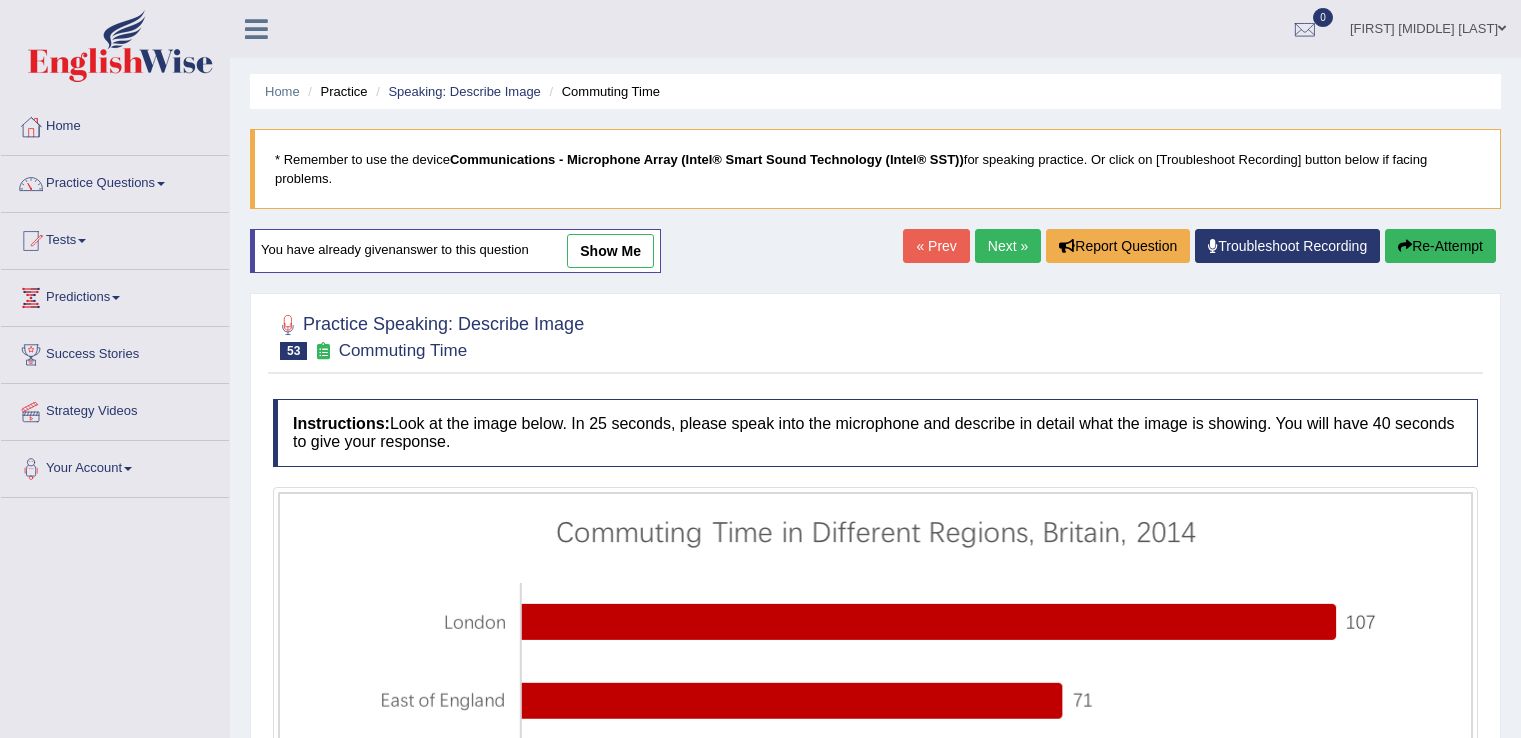 scroll, scrollTop: 0, scrollLeft: 0, axis: both 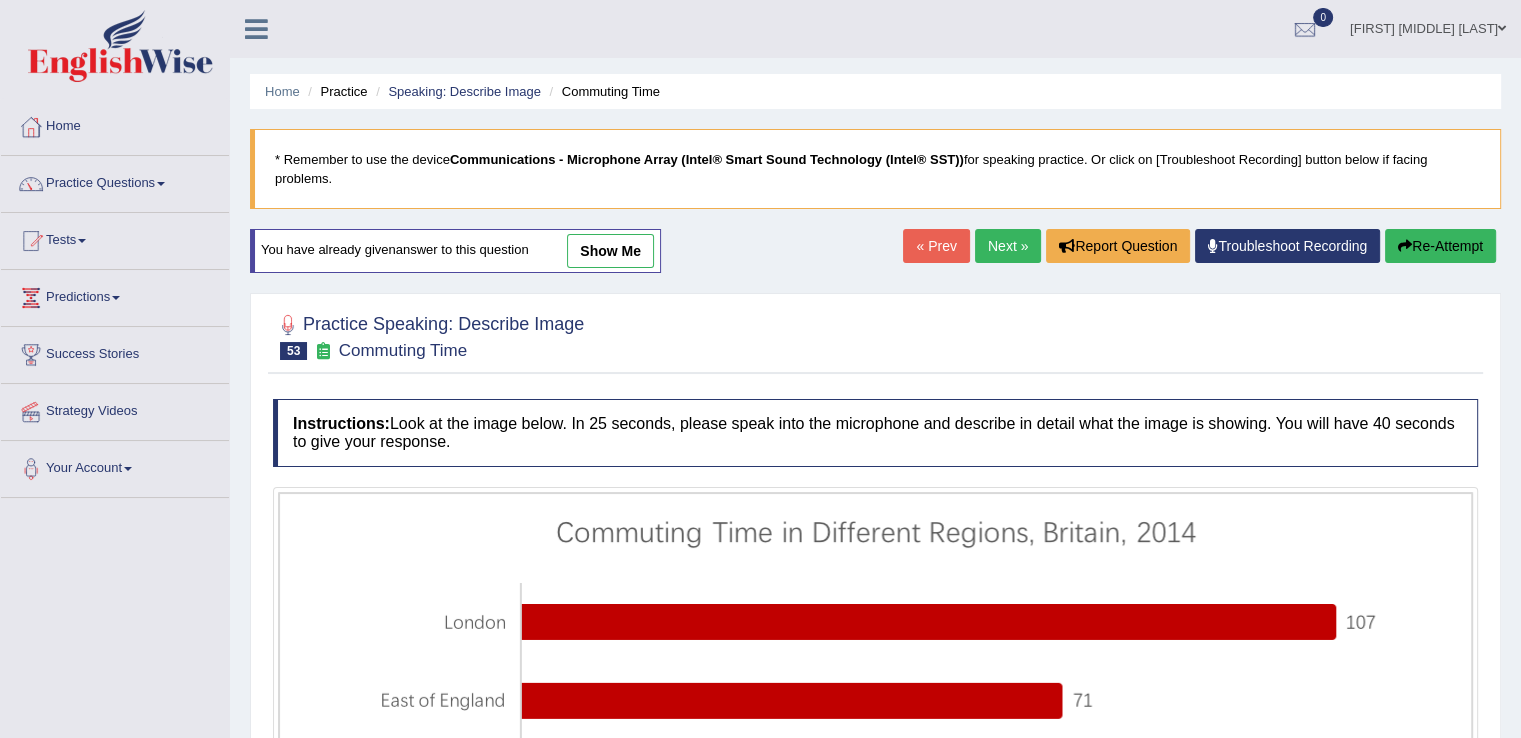 click on "show me" at bounding box center (610, 251) 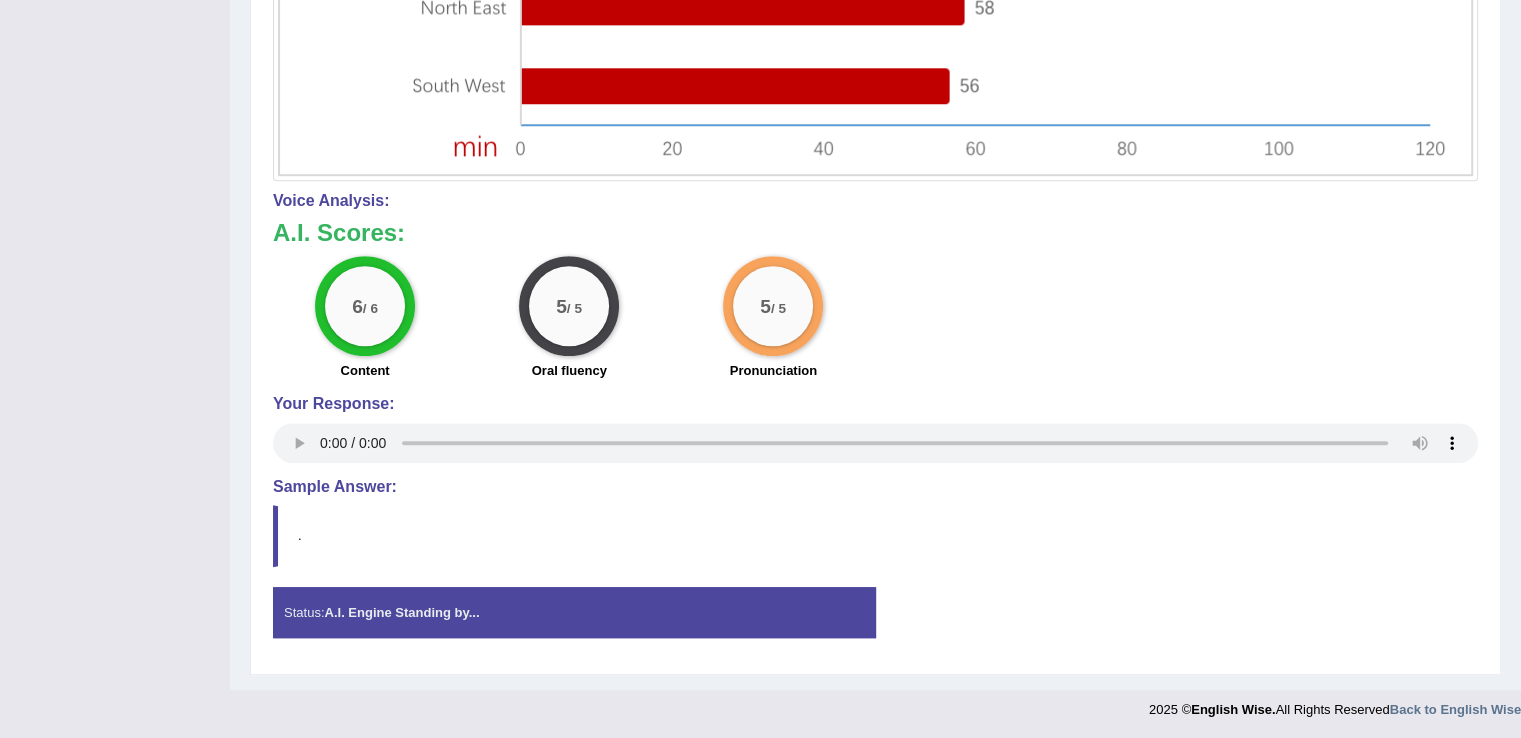 scroll, scrollTop: 1126, scrollLeft: 0, axis: vertical 